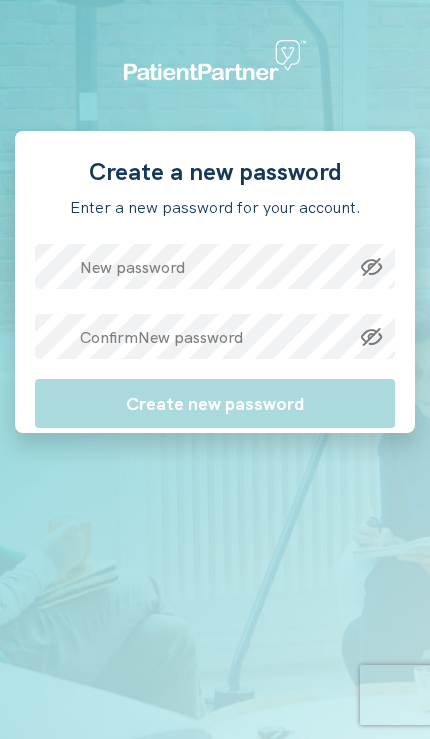scroll, scrollTop: 0, scrollLeft: 0, axis: both 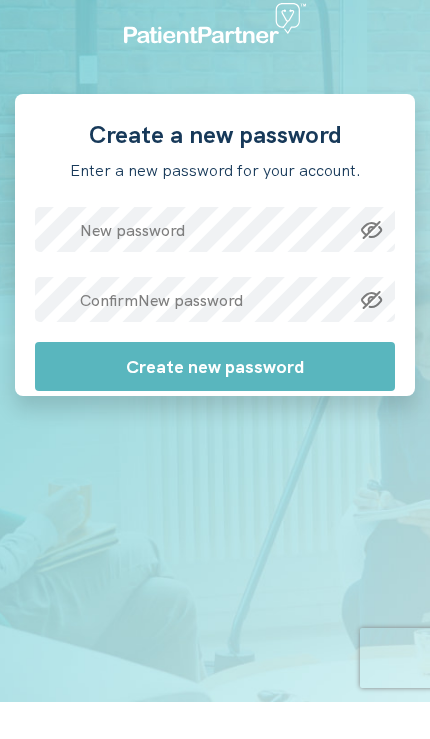 click 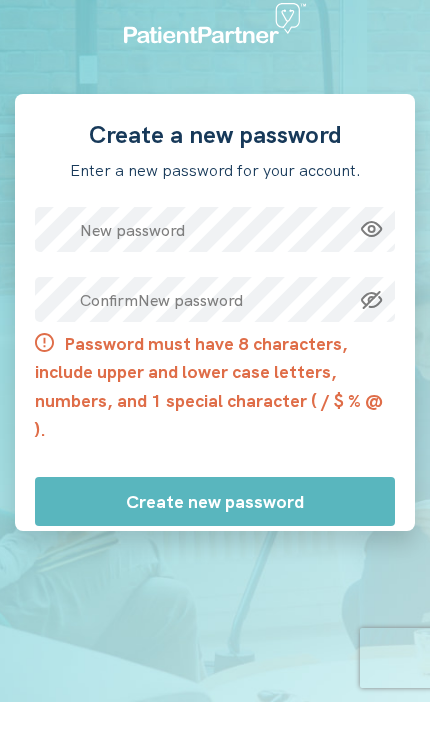 scroll, scrollTop: 37, scrollLeft: 0, axis: vertical 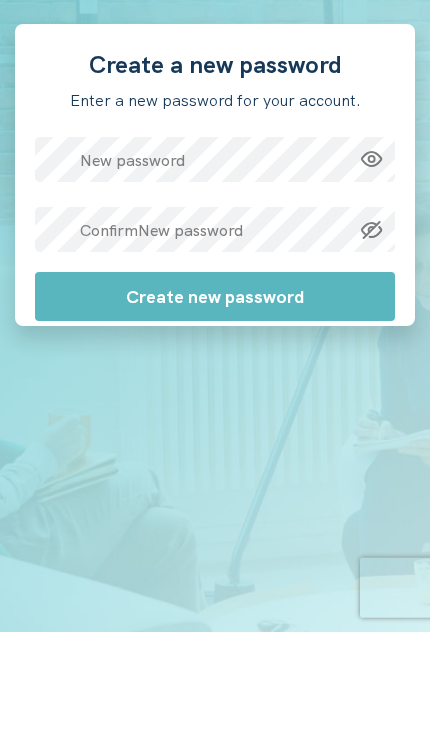 click 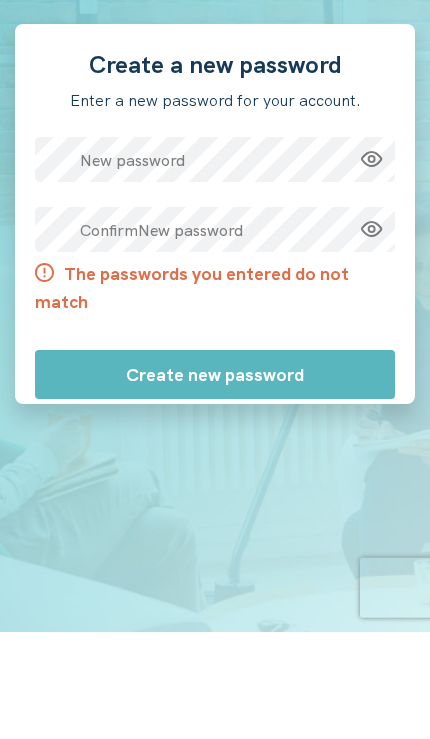 scroll, scrollTop: 82, scrollLeft: 0, axis: vertical 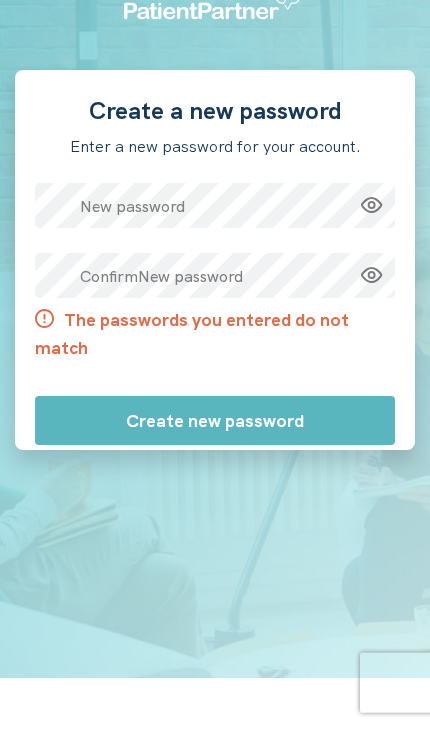 click on "Create a new password Enter a new password for your account. New password Confirm  New password The passwords you entered do not match Create new password" at bounding box center (215, 297) 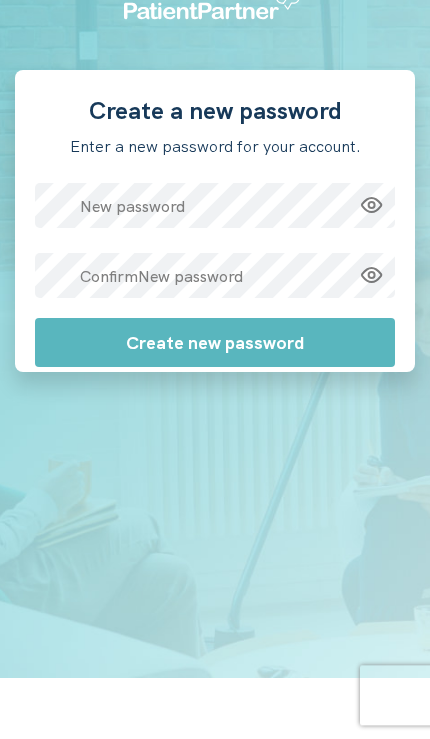 click on "Create new password" 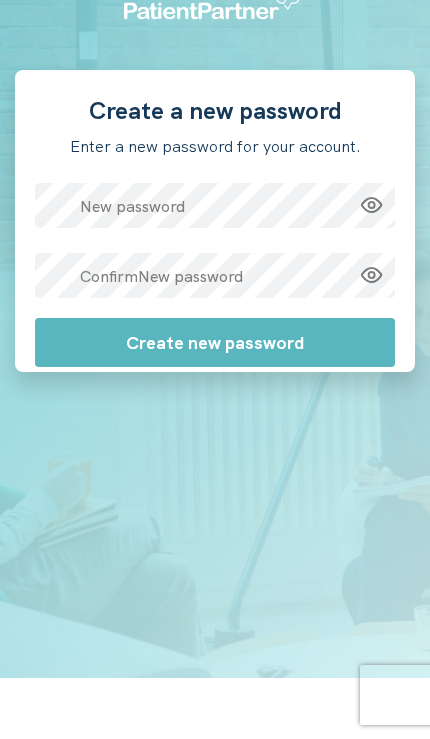 scroll, scrollTop: 0, scrollLeft: 0, axis: both 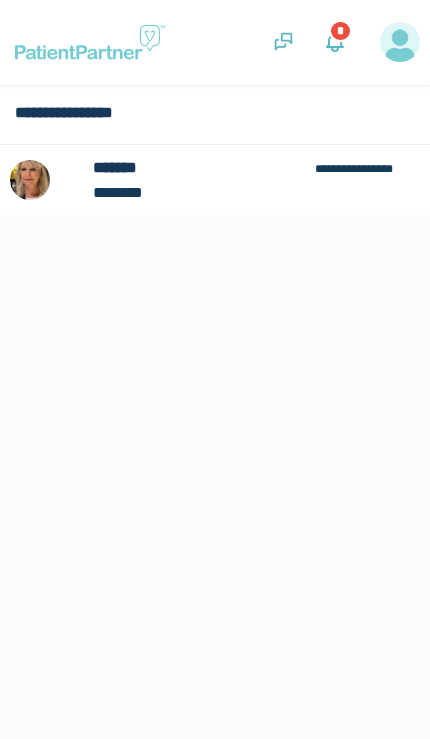 click on "*" at bounding box center [340, 31] 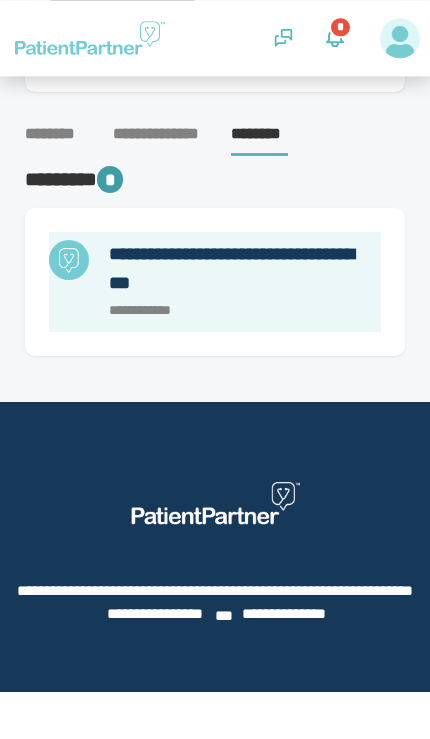 scroll, scrollTop: 413, scrollLeft: 0, axis: vertical 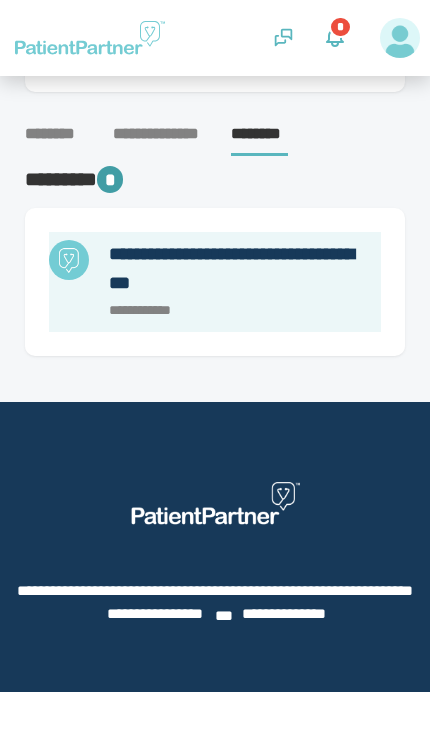 click on "**********" at bounding box center [215, 32] 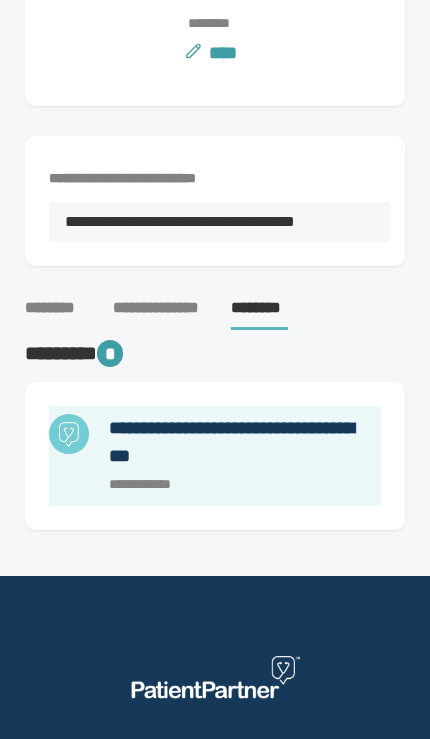 scroll, scrollTop: 290, scrollLeft: 0, axis: vertical 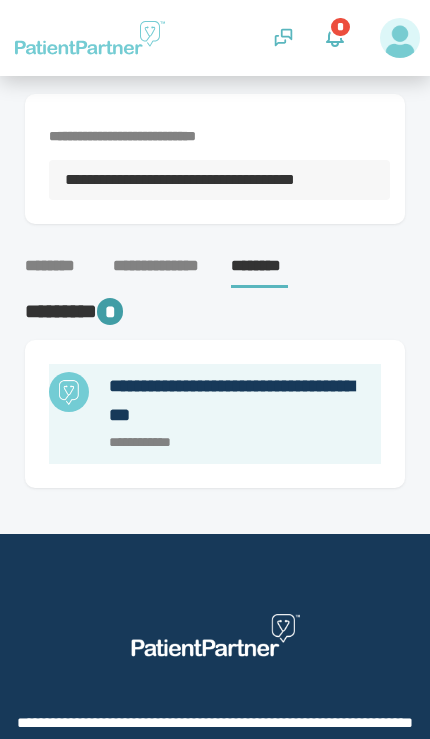 click on "**********" at bounding box center [215, 164] 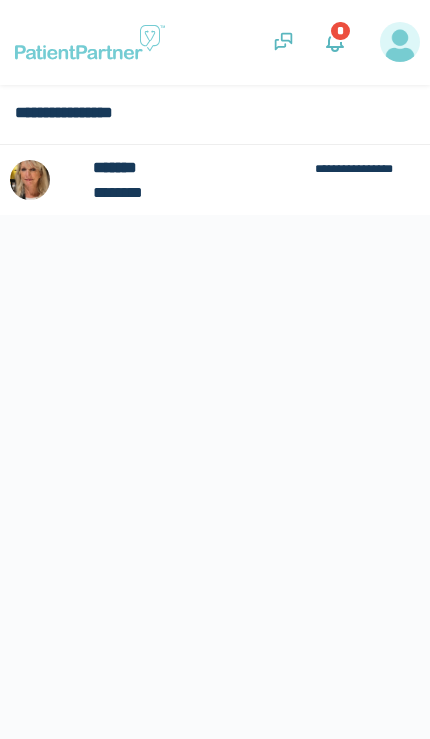 click on "**********" at bounding box center (215, 453) 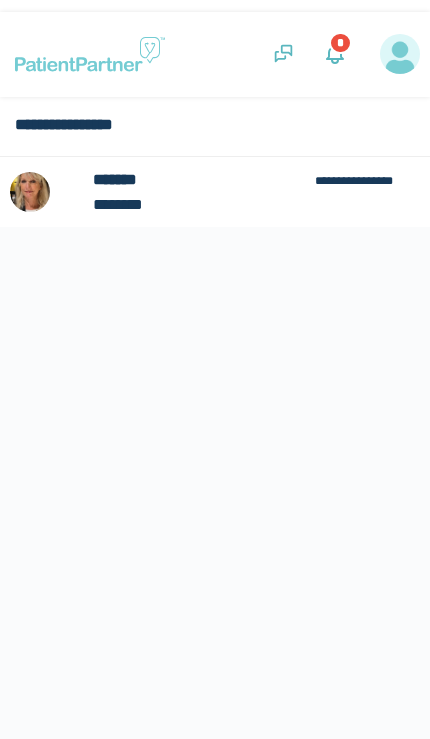scroll, scrollTop: 0, scrollLeft: 0, axis: both 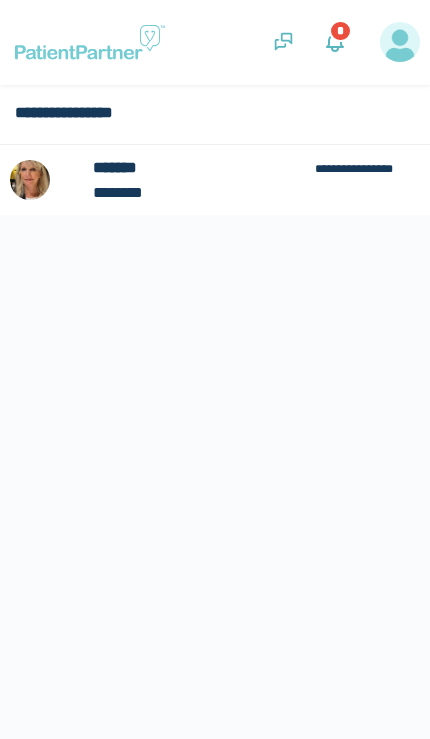 click on "**********" at bounding box center (215, 453) 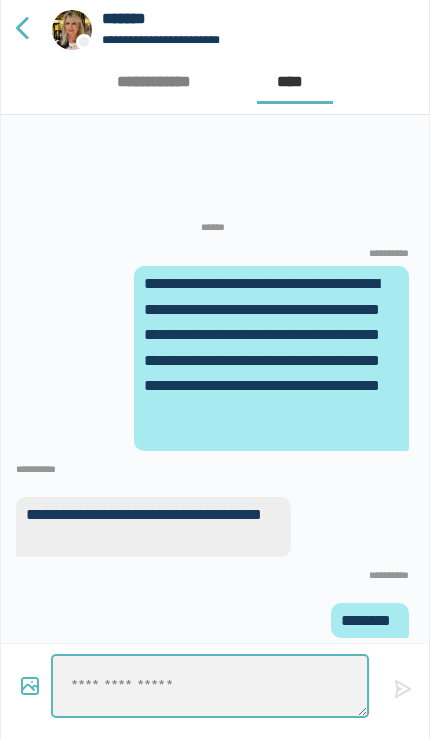click at bounding box center [210, 686] 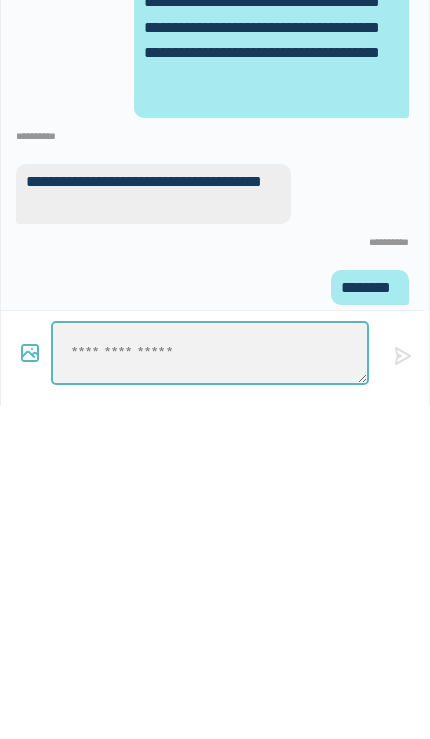 type on "*" 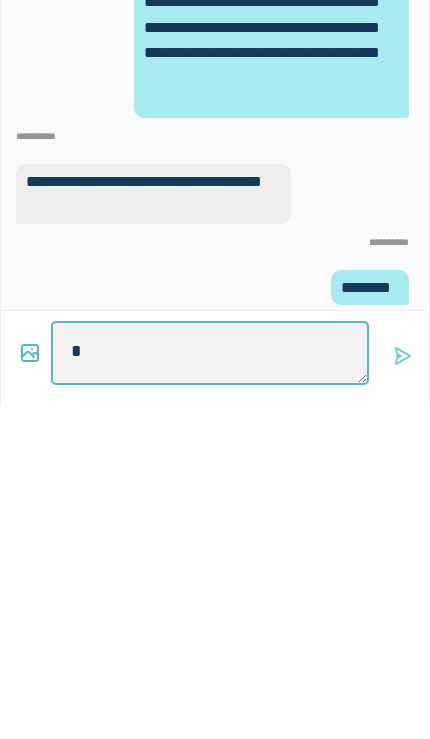 type on "*" 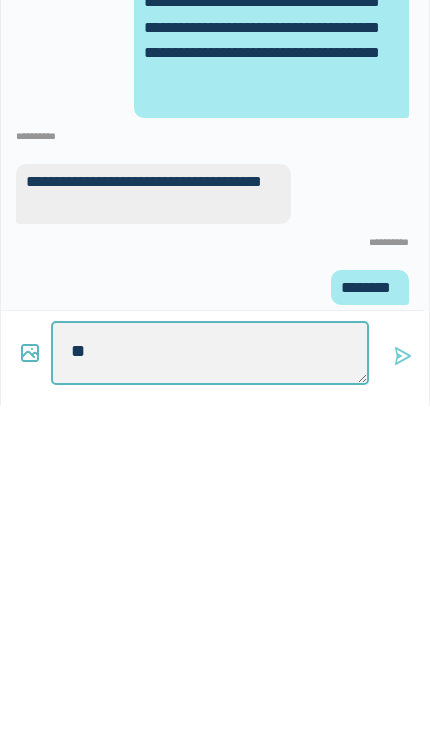 type on "*" 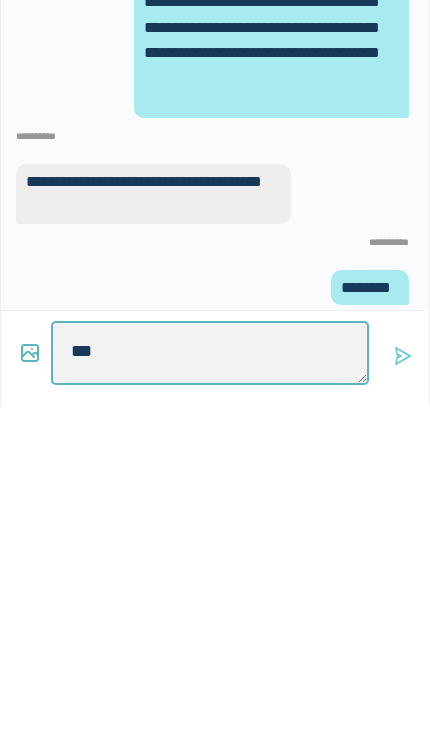type on "*" 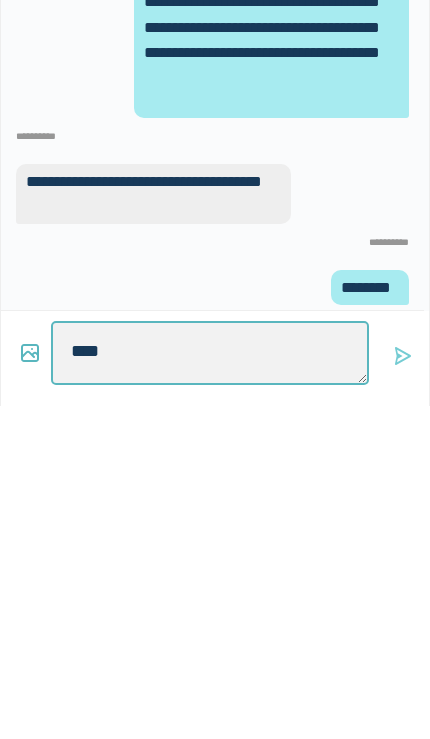 type on "*" 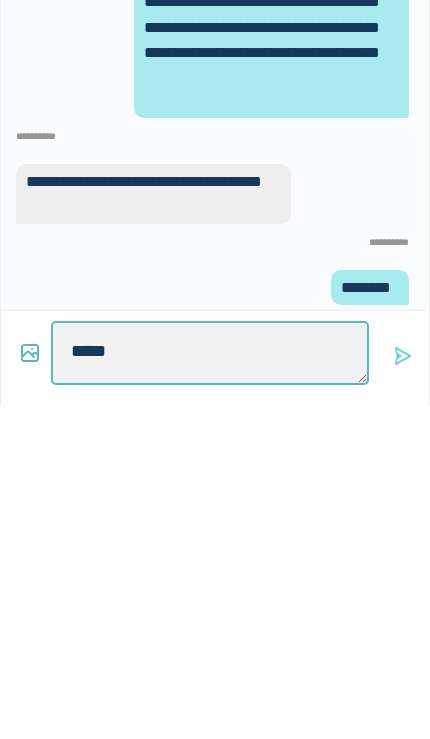 type on "*" 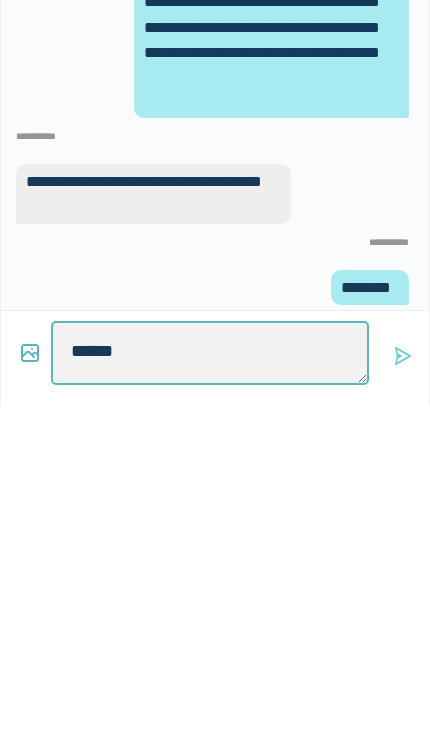 type on "*******" 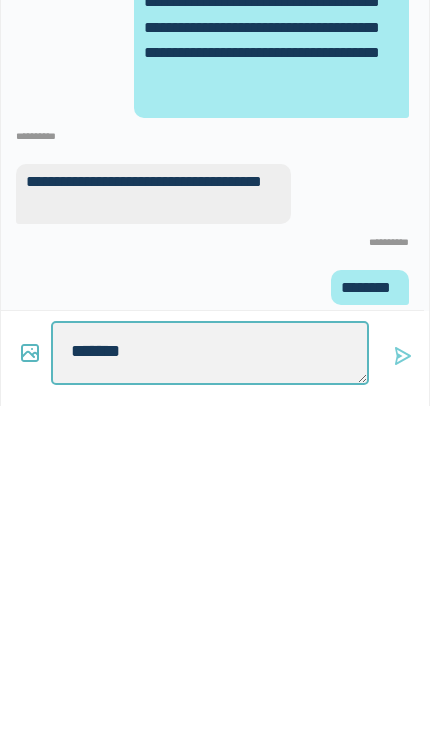 type on "*" 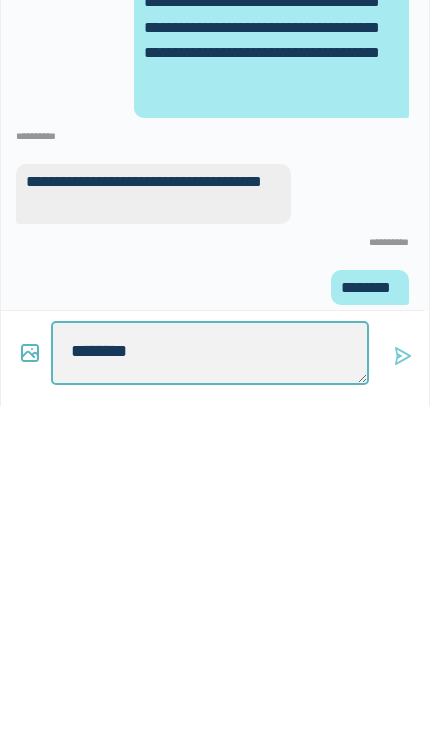 type on "*" 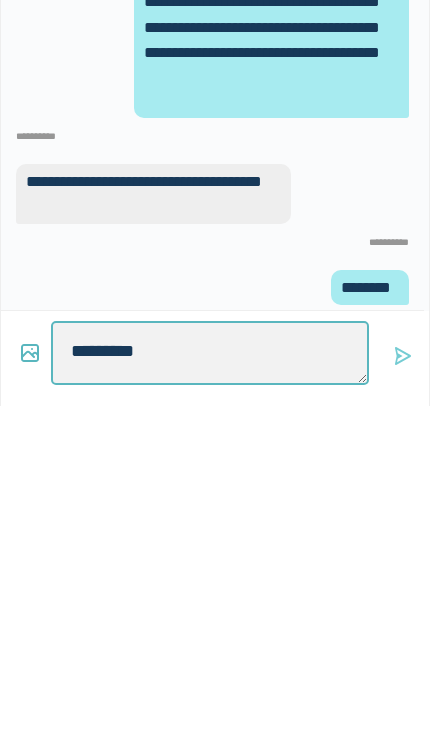 type on "*" 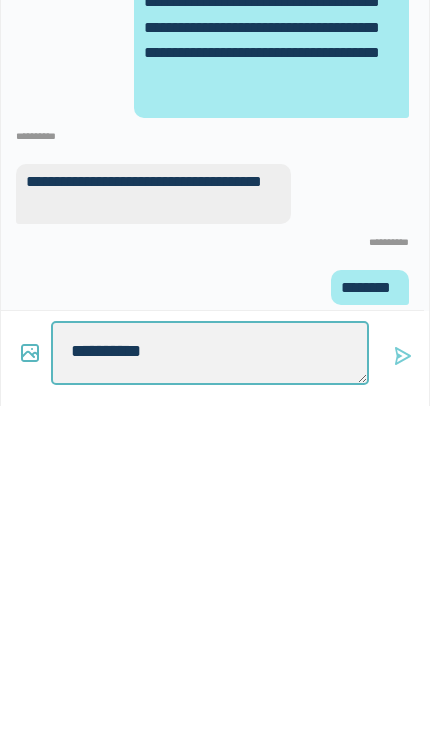 type on "**********" 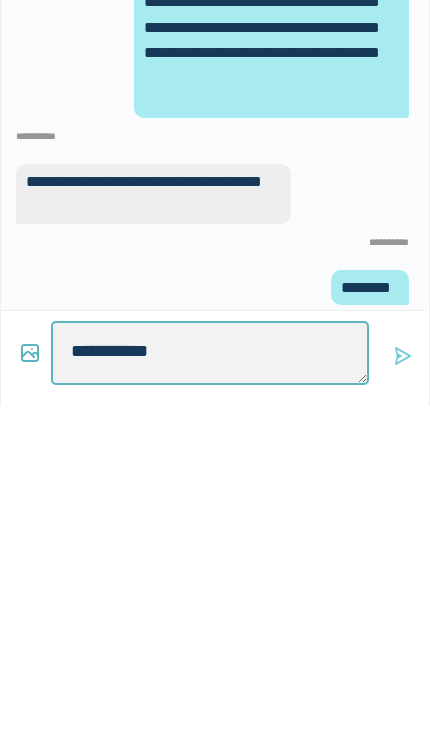 type on "*" 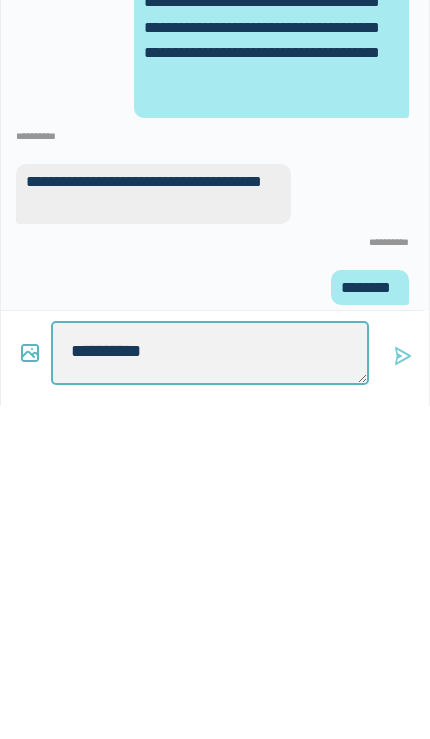 type on "*****" 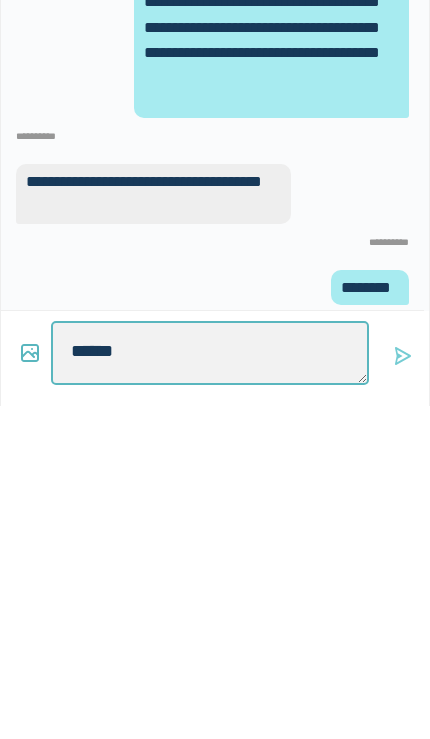 type on "*" 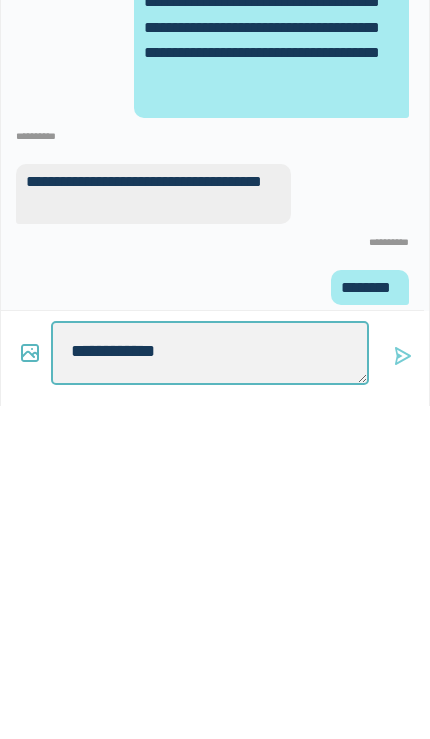 type on "**********" 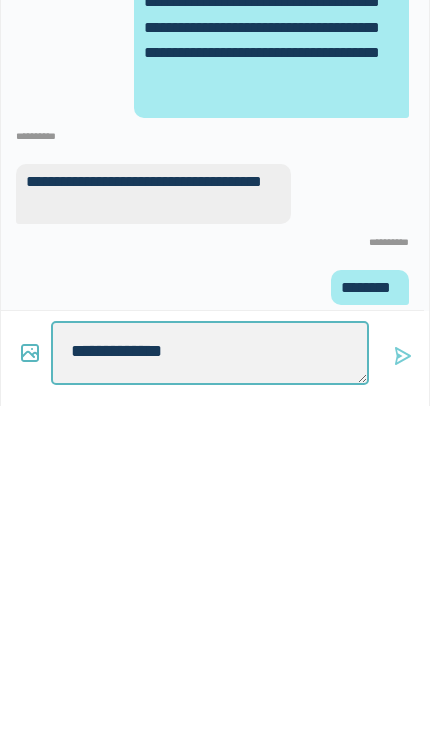 type on "*" 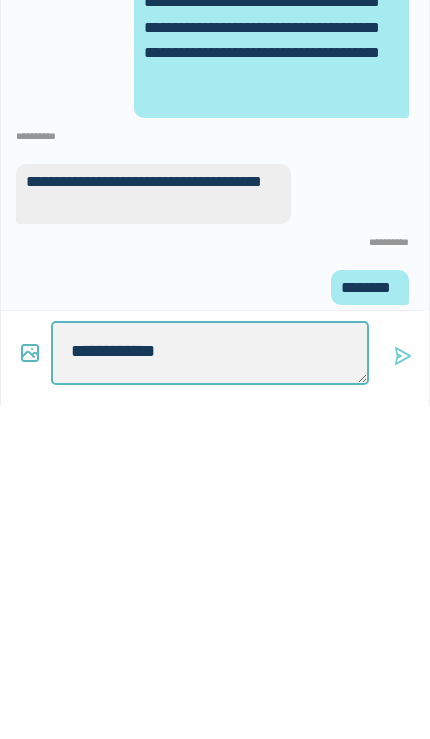 type on "*" 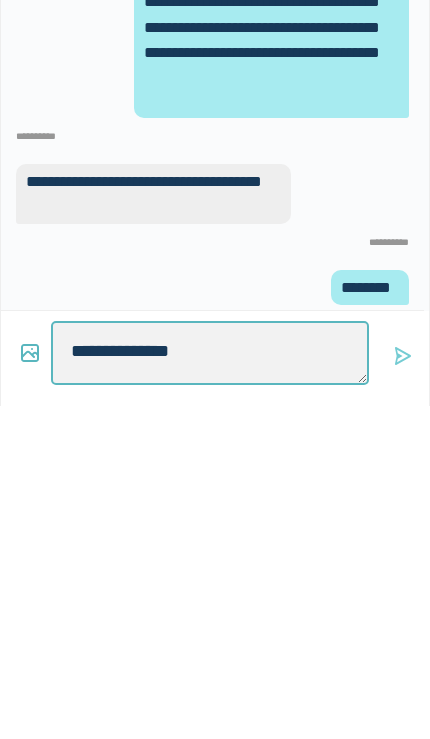 type on "*" 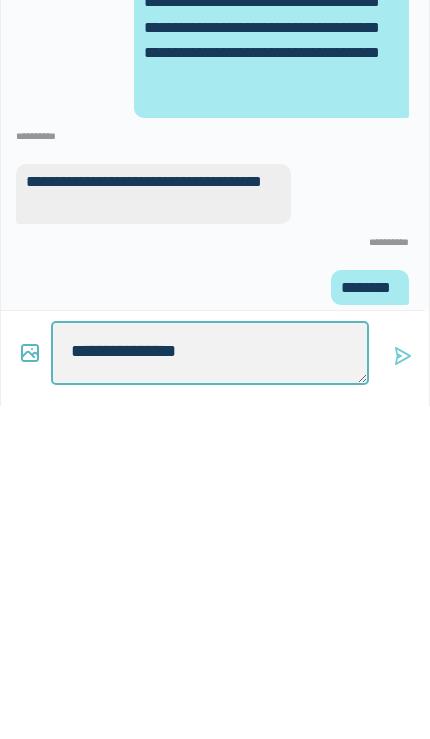 type on "*" 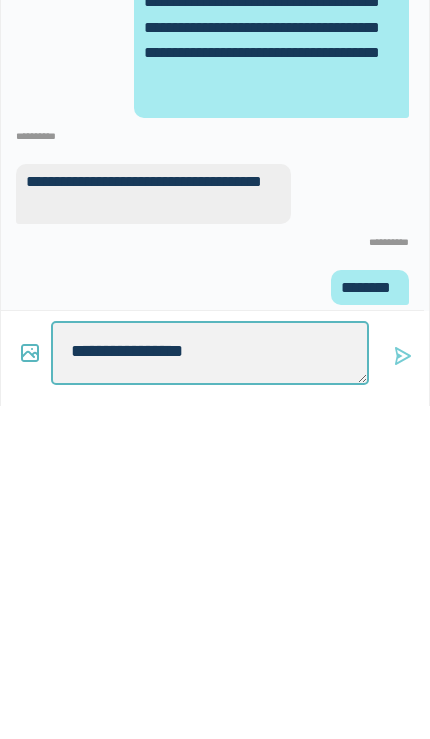 type on "**********" 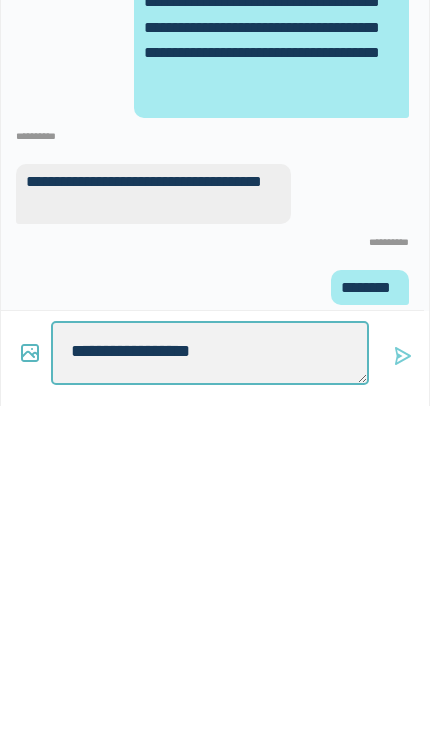 type on "*" 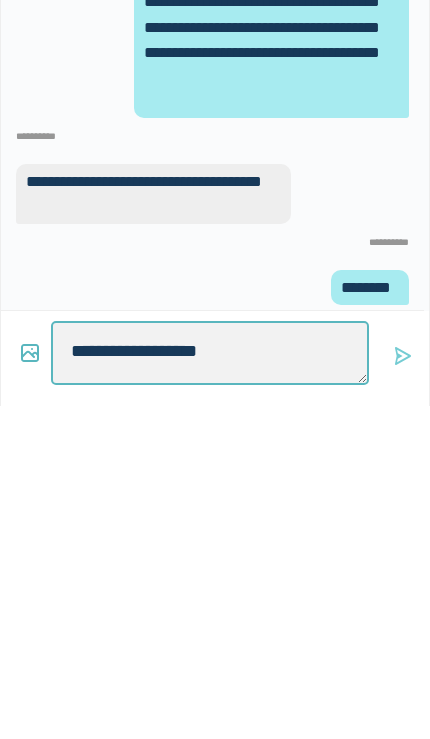 type on "*" 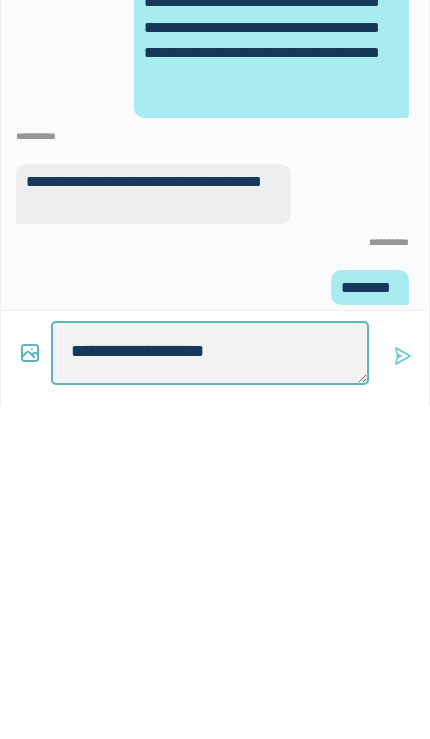 type on "*" 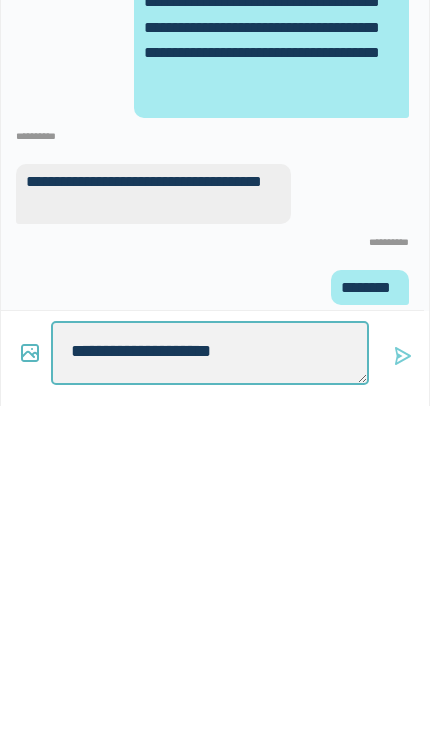 type on "*" 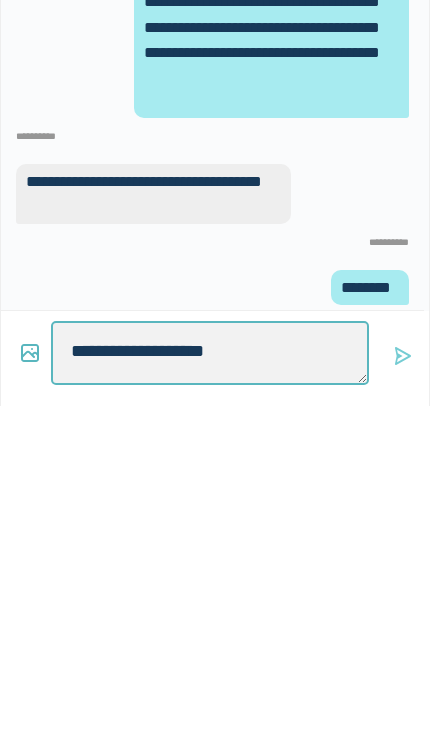 type on "*" 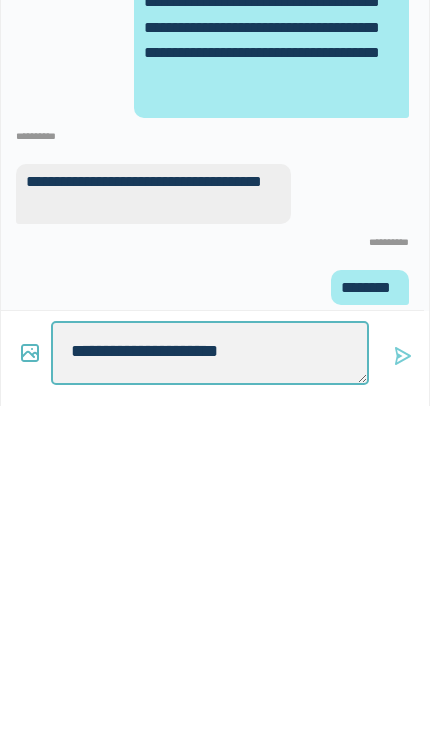 type on "*" 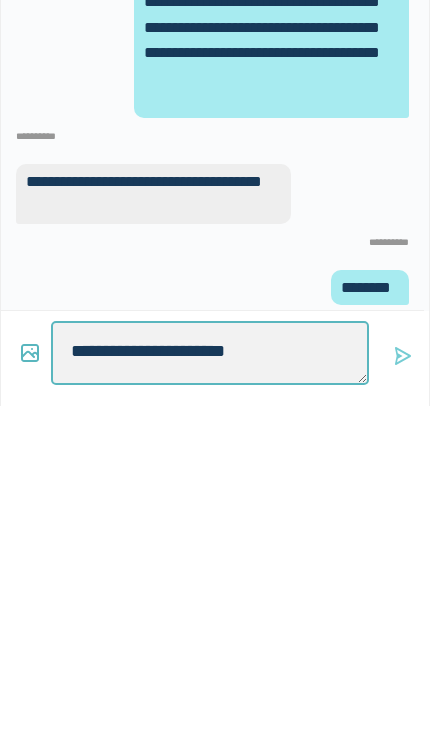 type on "**********" 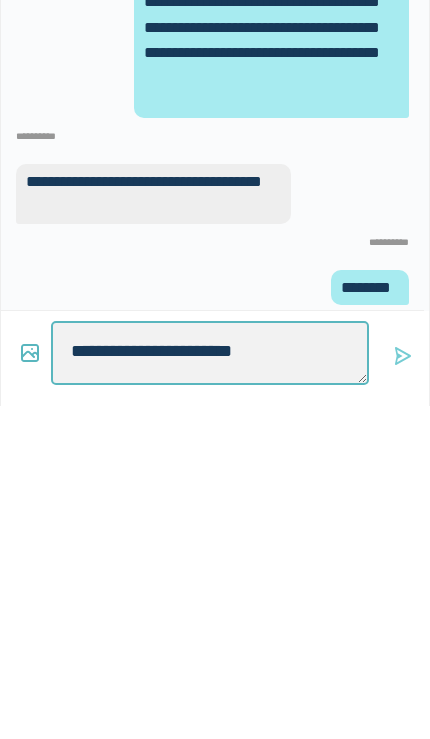 type on "*" 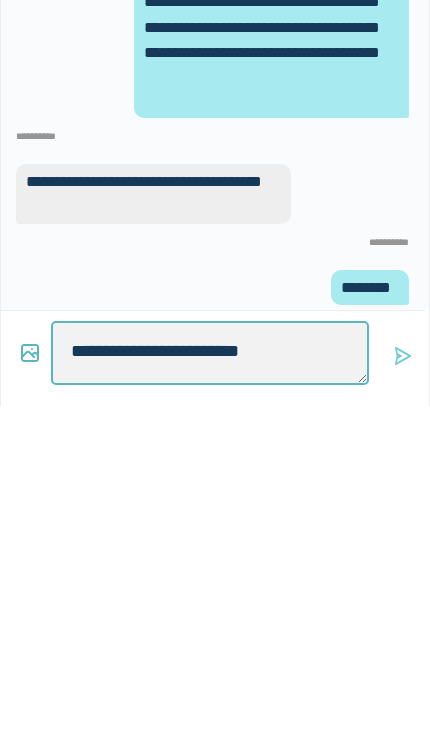 type on "*" 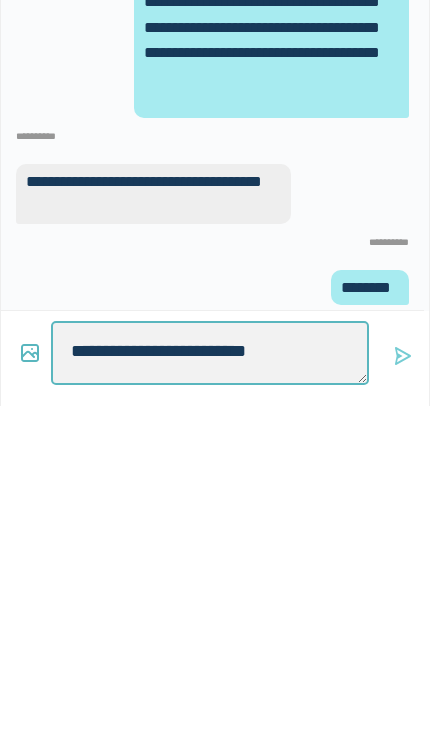 type on "**********" 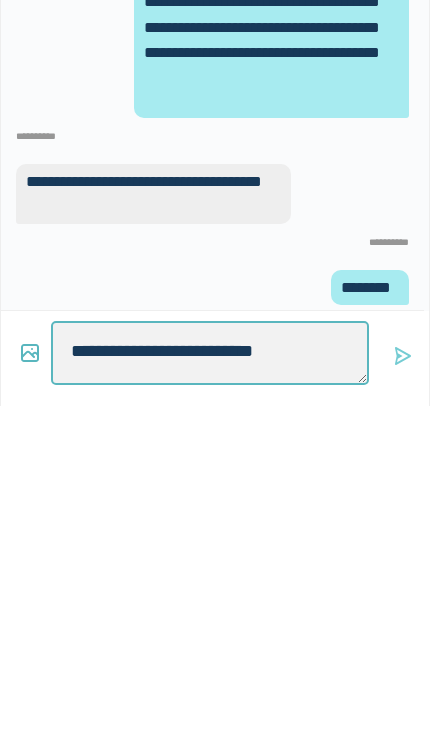 type on "*" 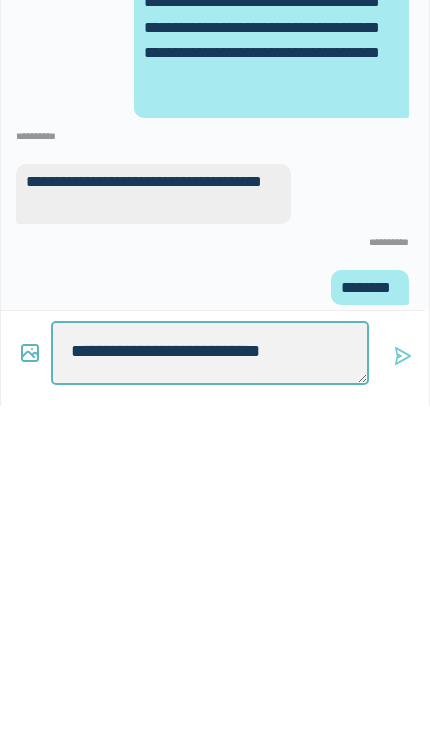type on "*" 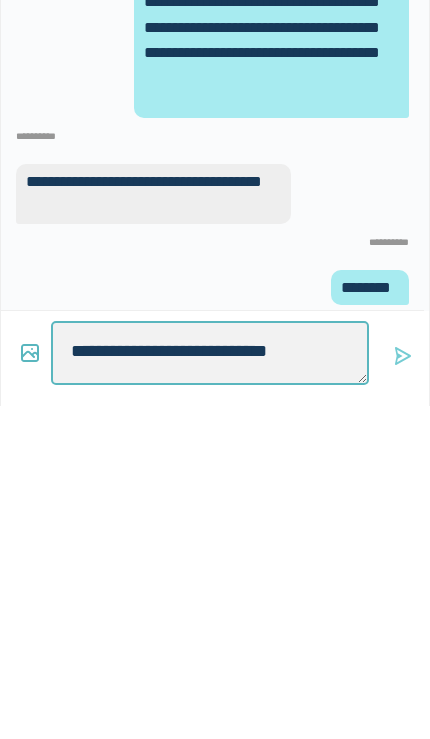 type on "*" 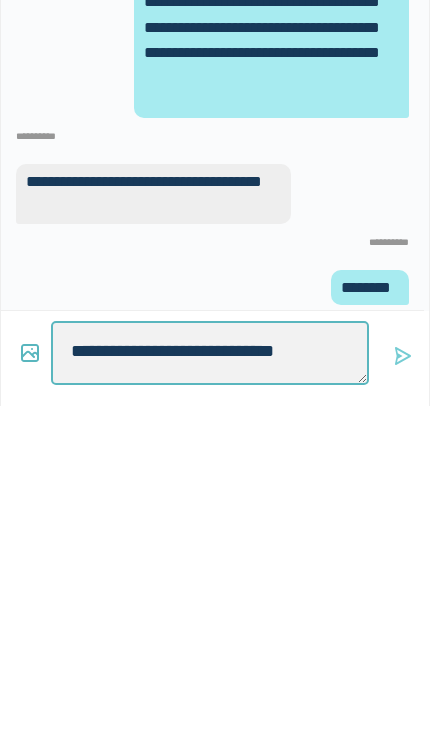 type on "**********" 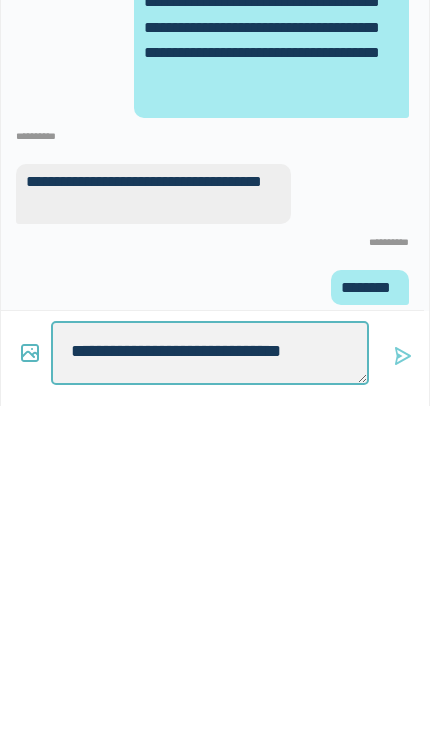 type on "*" 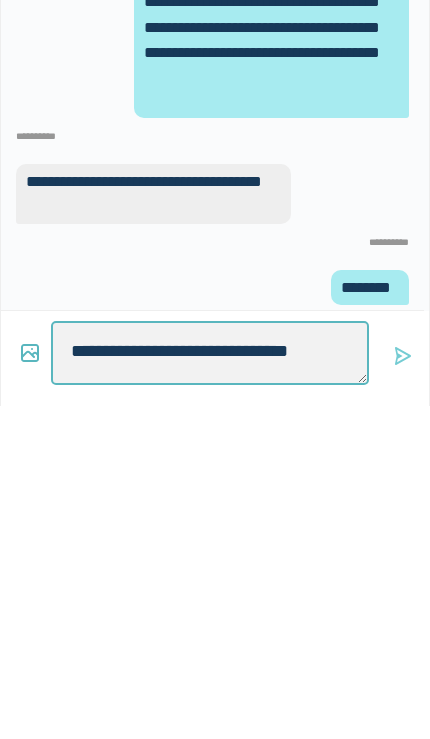 type on "*" 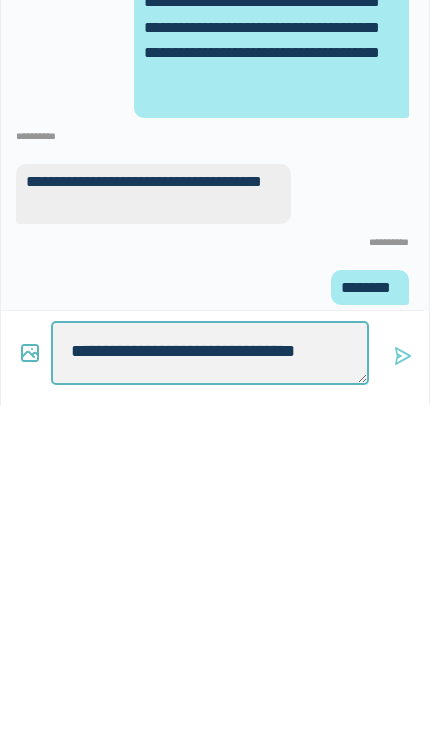 type on "*" 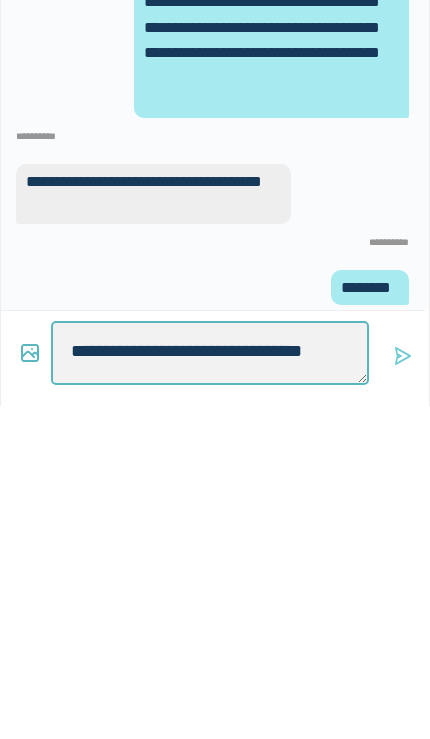 type on "**********" 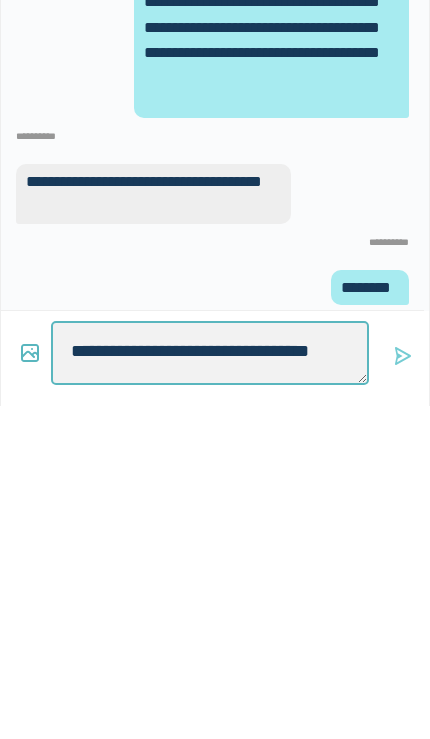 type on "*" 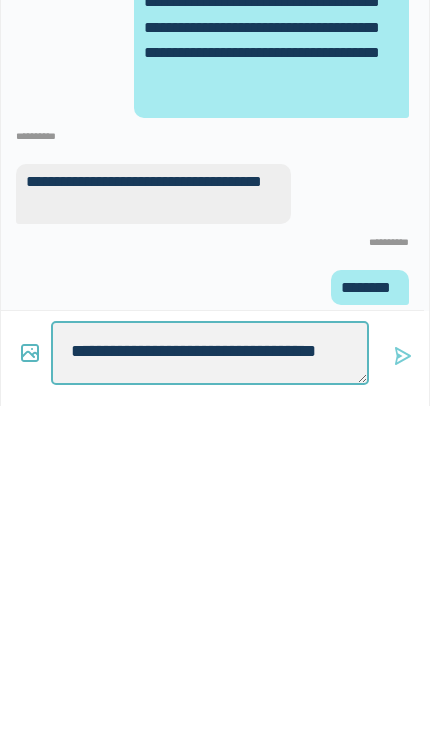 type on "*" 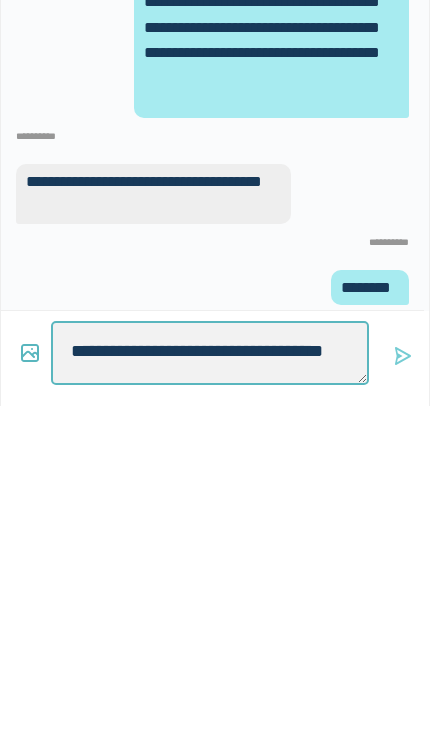 type on "**********" 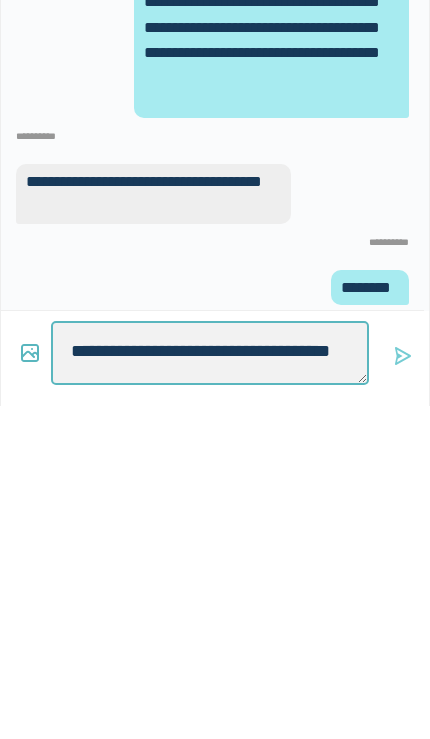 type on "*" 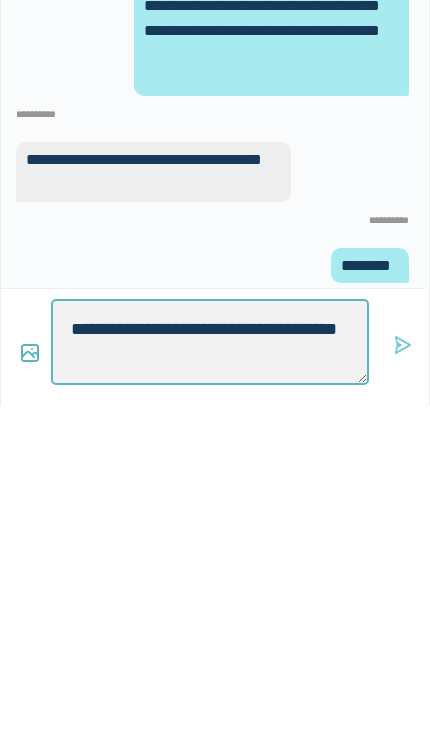 type on "*" 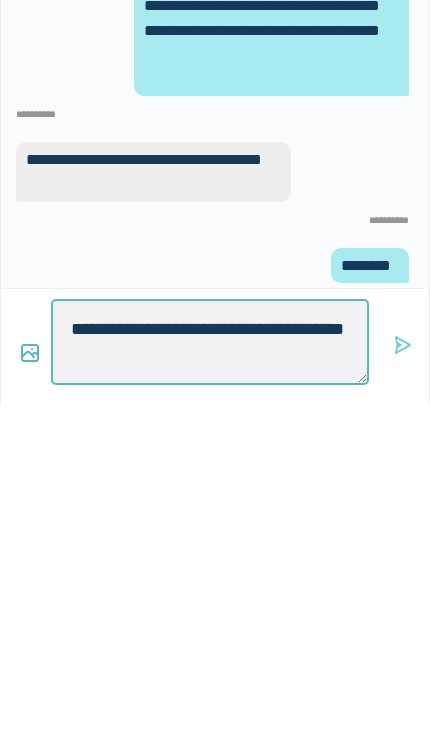 type on "**********" 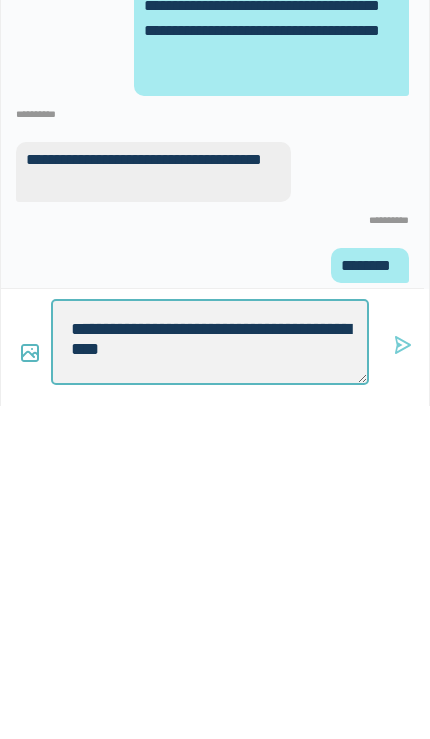type on "*" 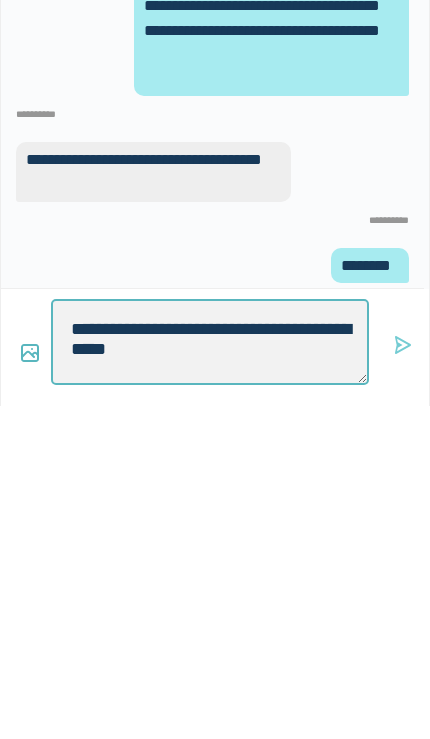 type on "*" 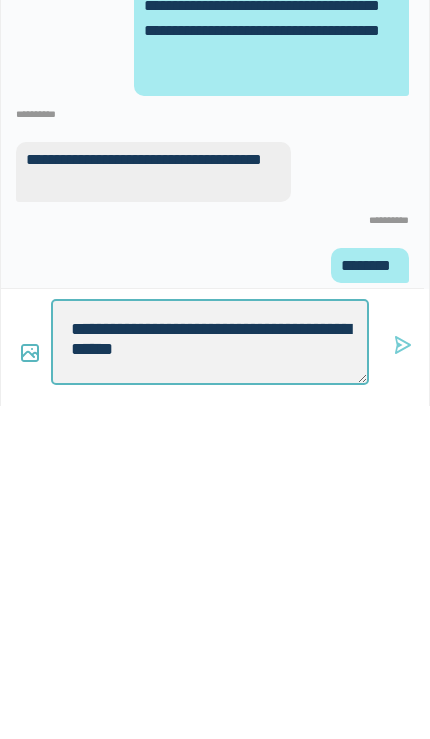 type on "**********" 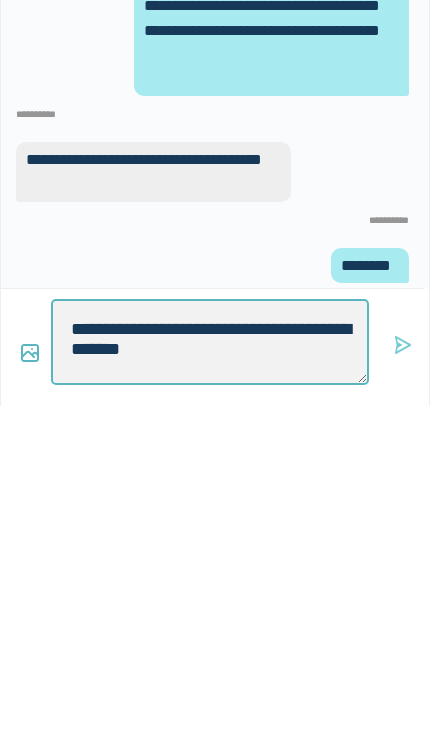 type on "*" 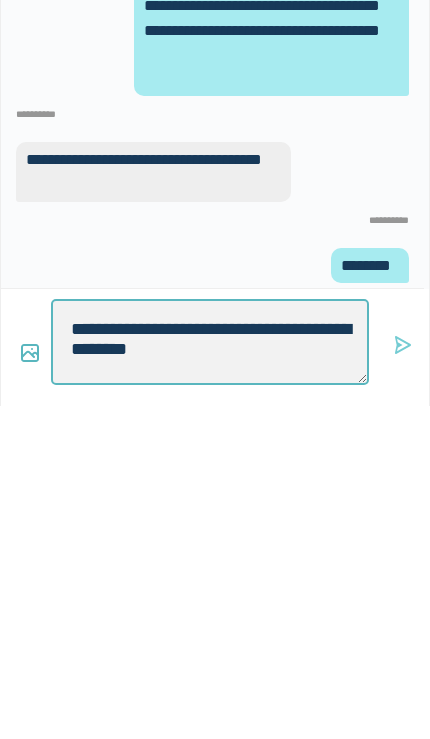 type on "**********" 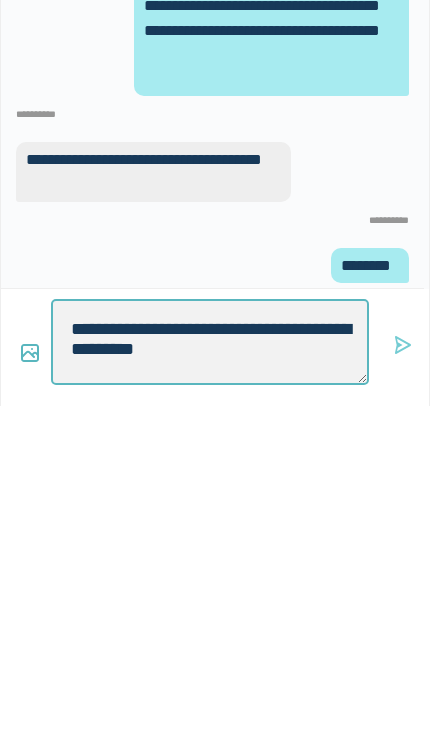 type on "*" 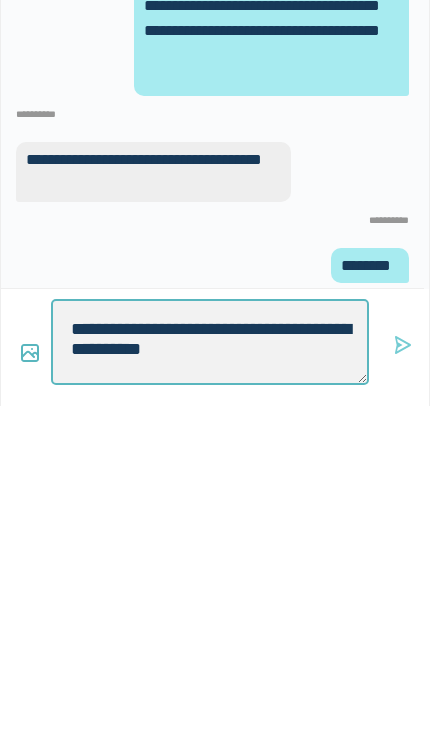 type on "**********" 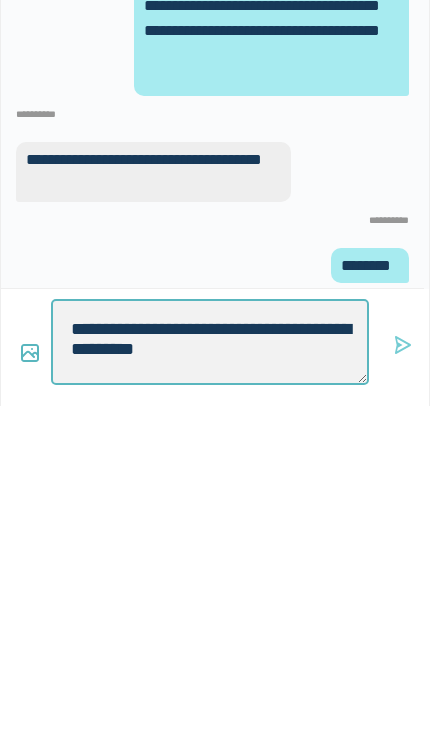type on "*" 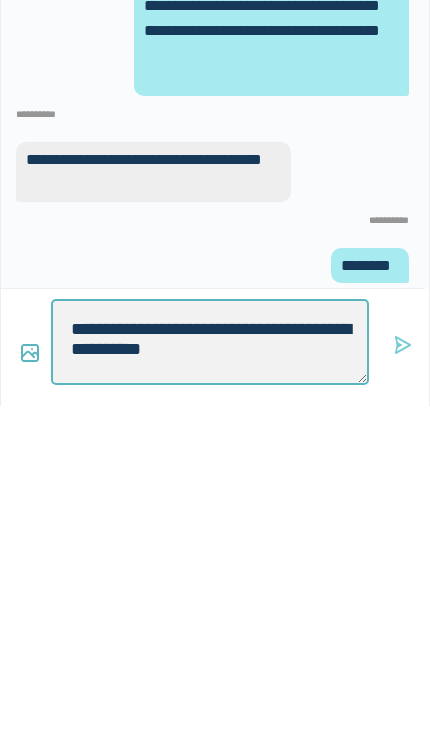 type on "*" 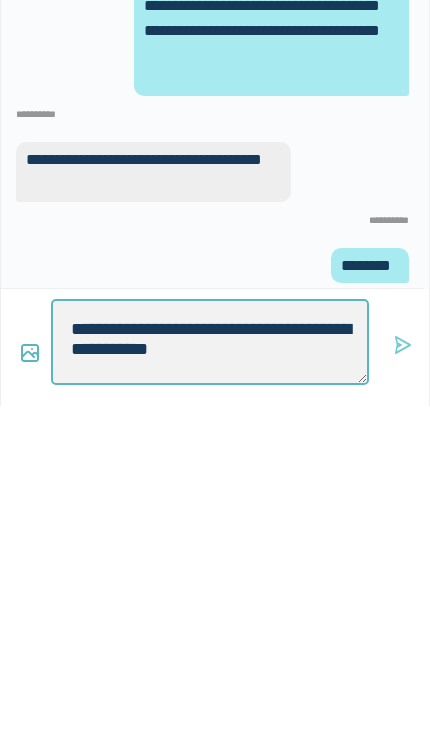 type on "**********" 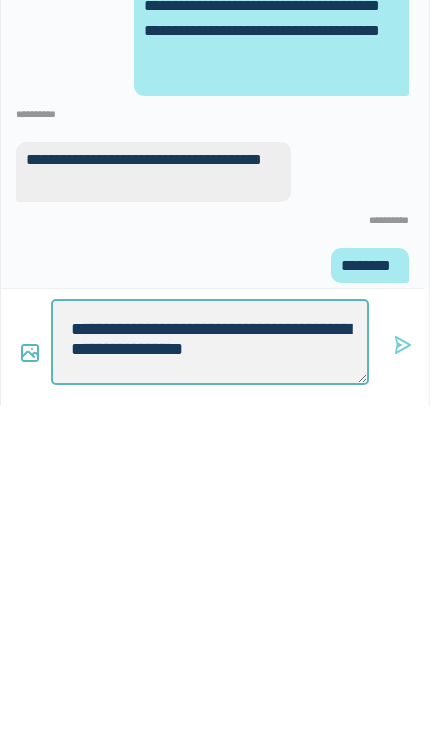 type on "**********" 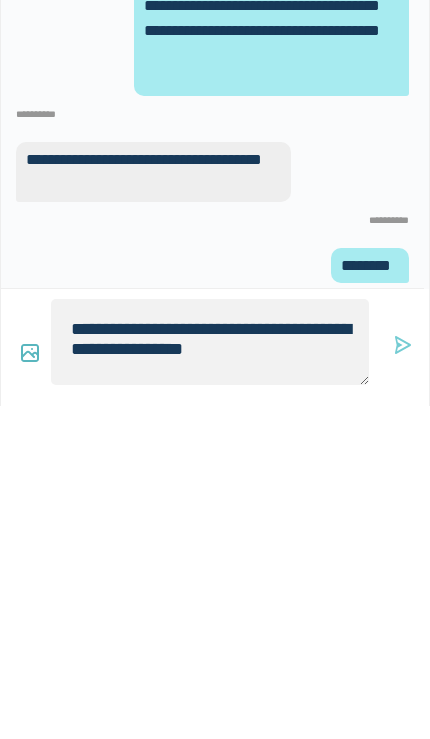 click at bounding box center [401, 680] 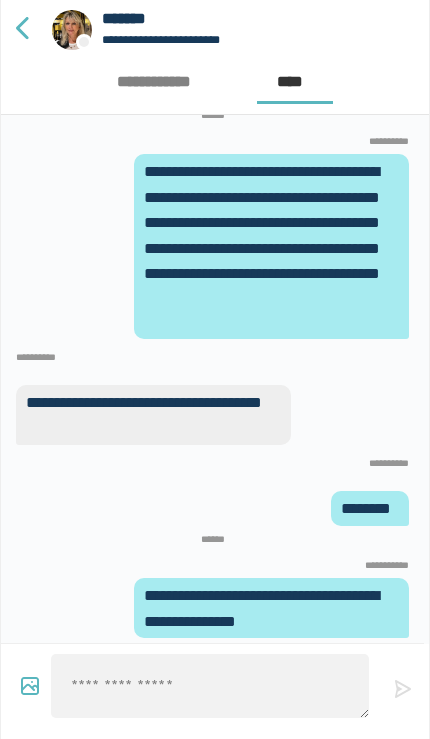 type on "*" 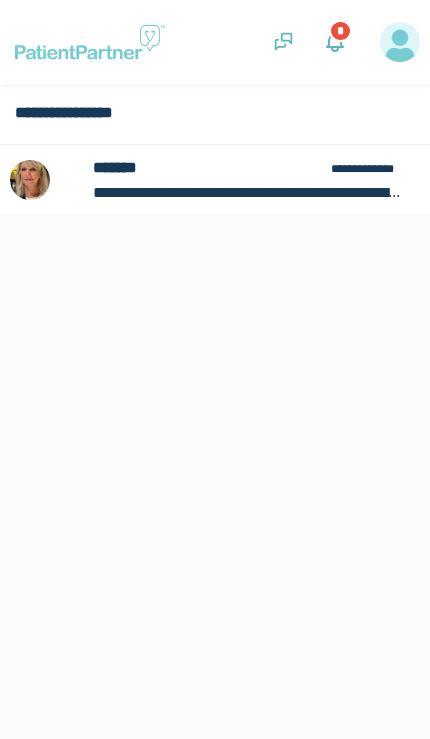 click on "*" at bounding box center (215, 42) 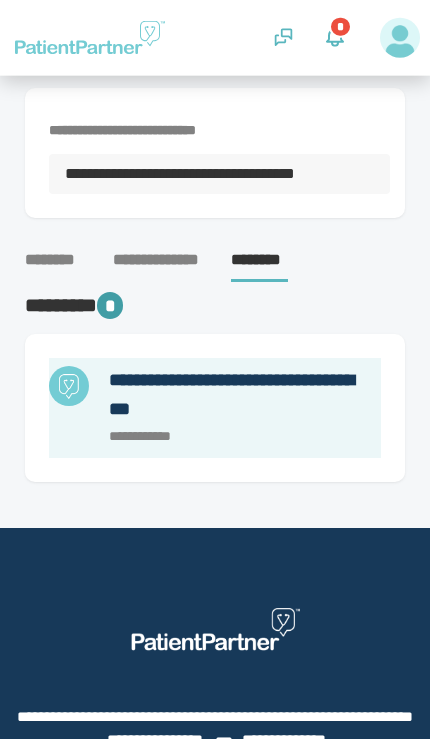 scroll, scrollTop: 288, scrollLeft: 0, axis: vertical 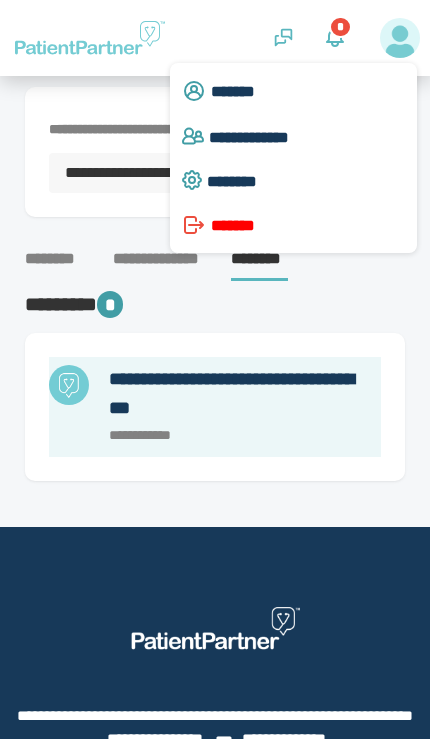 click on "********" at bounding box center [309, 181] 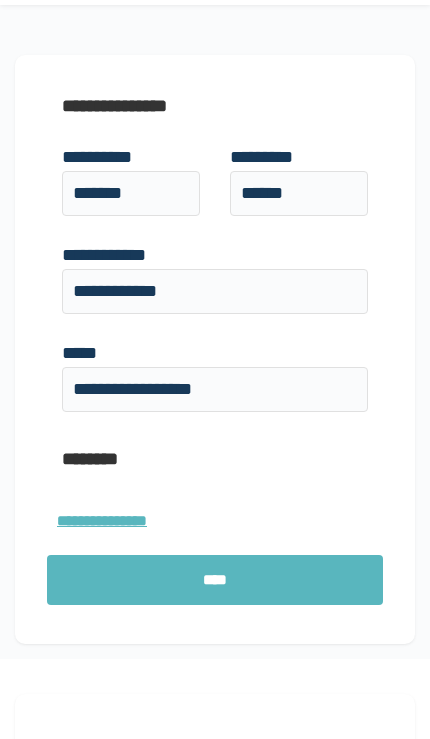 scroll, scrollTop: 0, scrollLeft: 0, axis: both 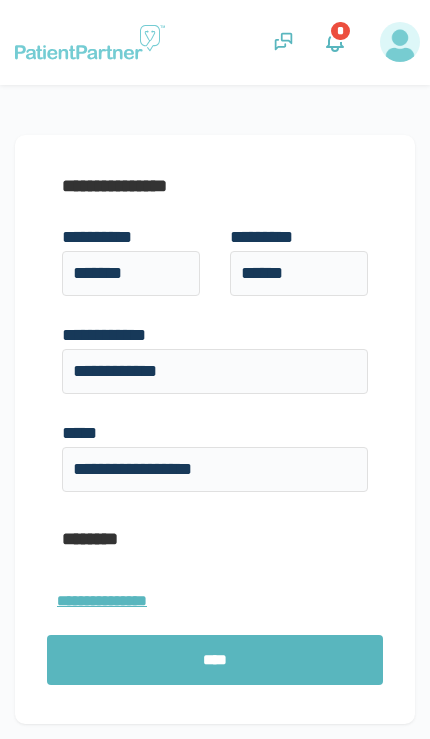 click at bounding box center (90, 42) 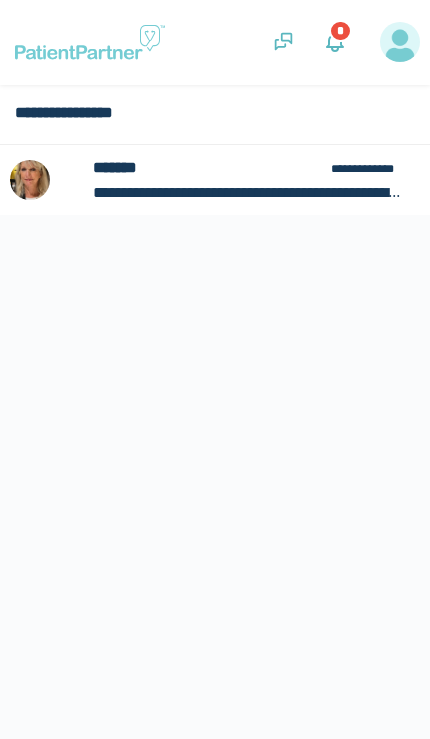 click at bounding box center [90, 42] 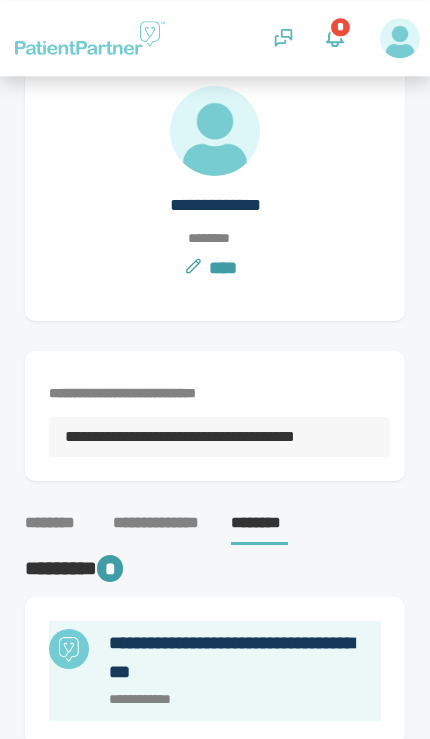scroll, scrollTop: 0, scrollLeft: 0, axis: both 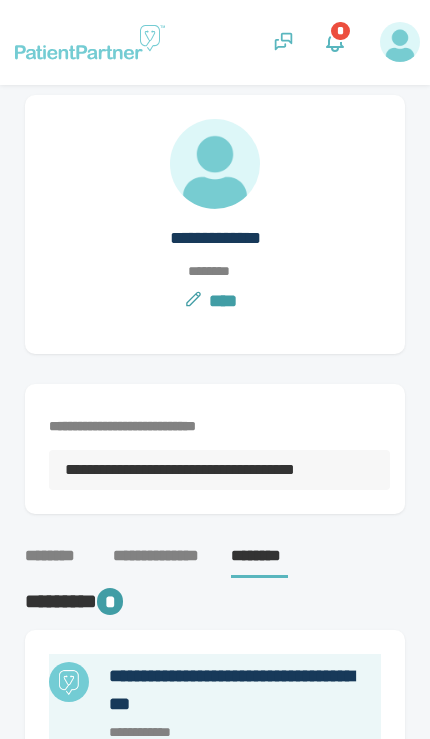 click at bounding box center [400, 42] 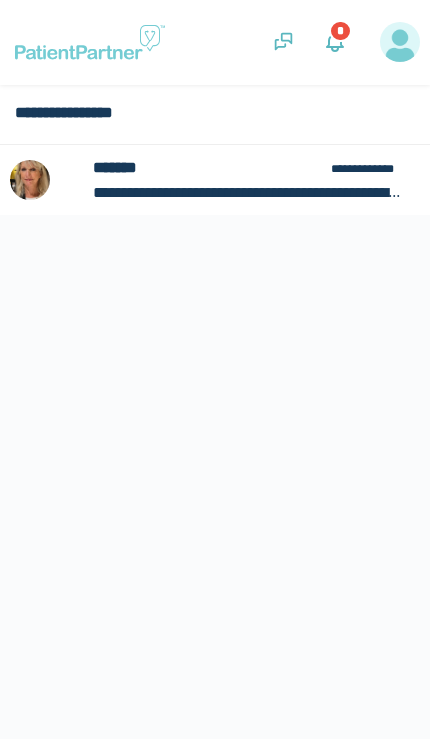 click on "*" at bounding box center [340, 31] 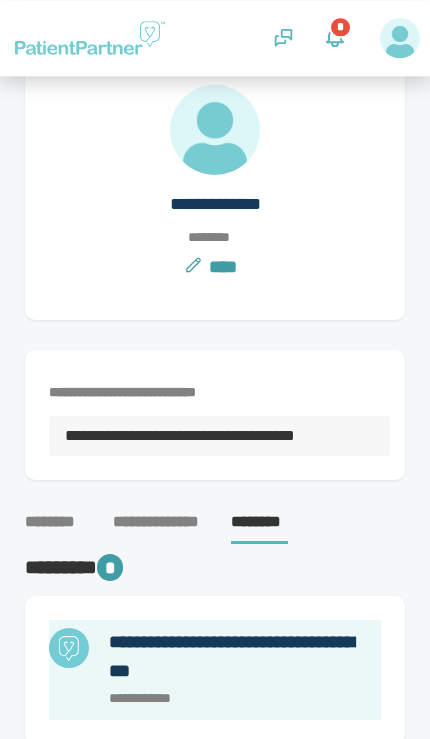 scroll, scrollTop: 0, scrollLeft: 0, axis: both 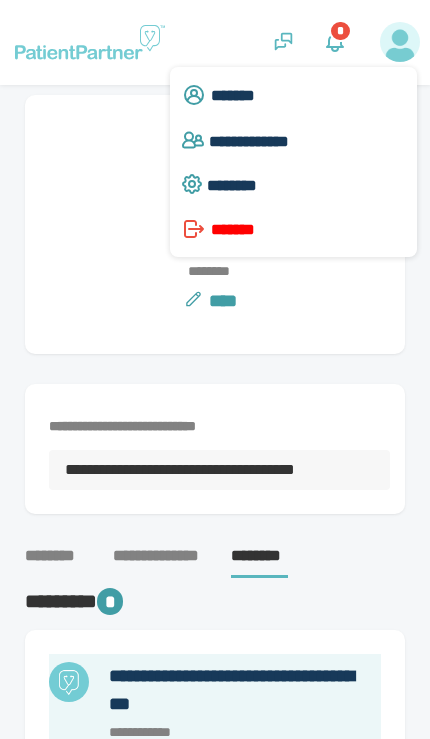 click on "*******" at bounding box center (293, 229) 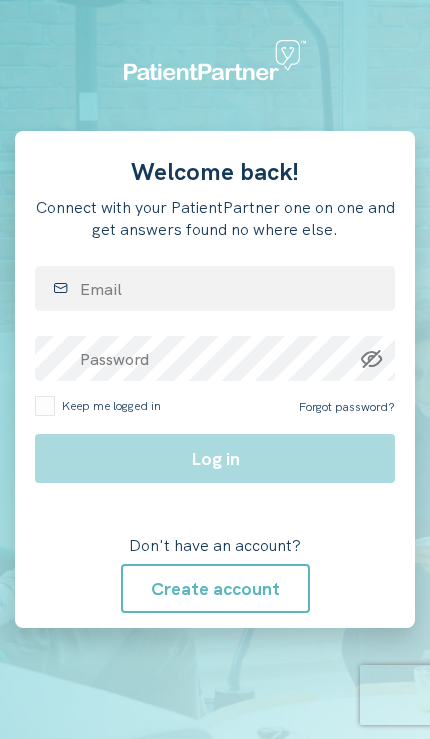 scroll, scrollTop: 0, scrollLeft: 0, axis: both 